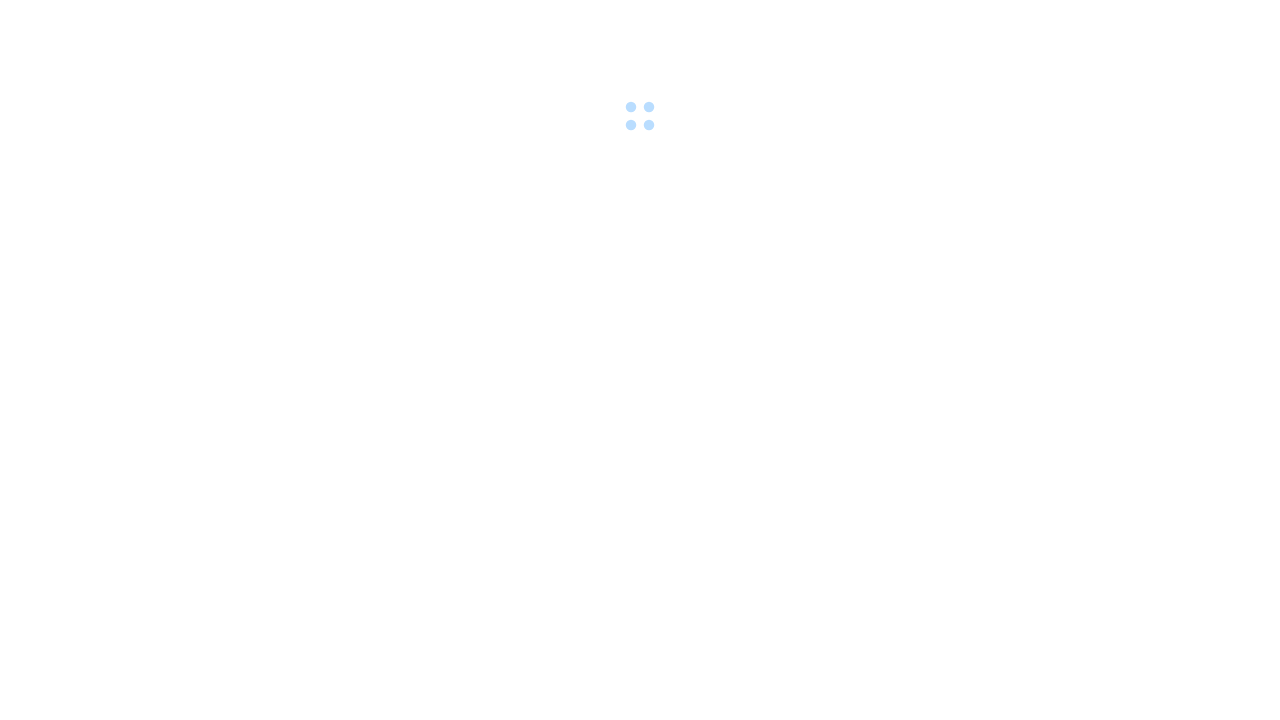 scroll, scrollTop: 0, scrollLeft: 0, axis: both 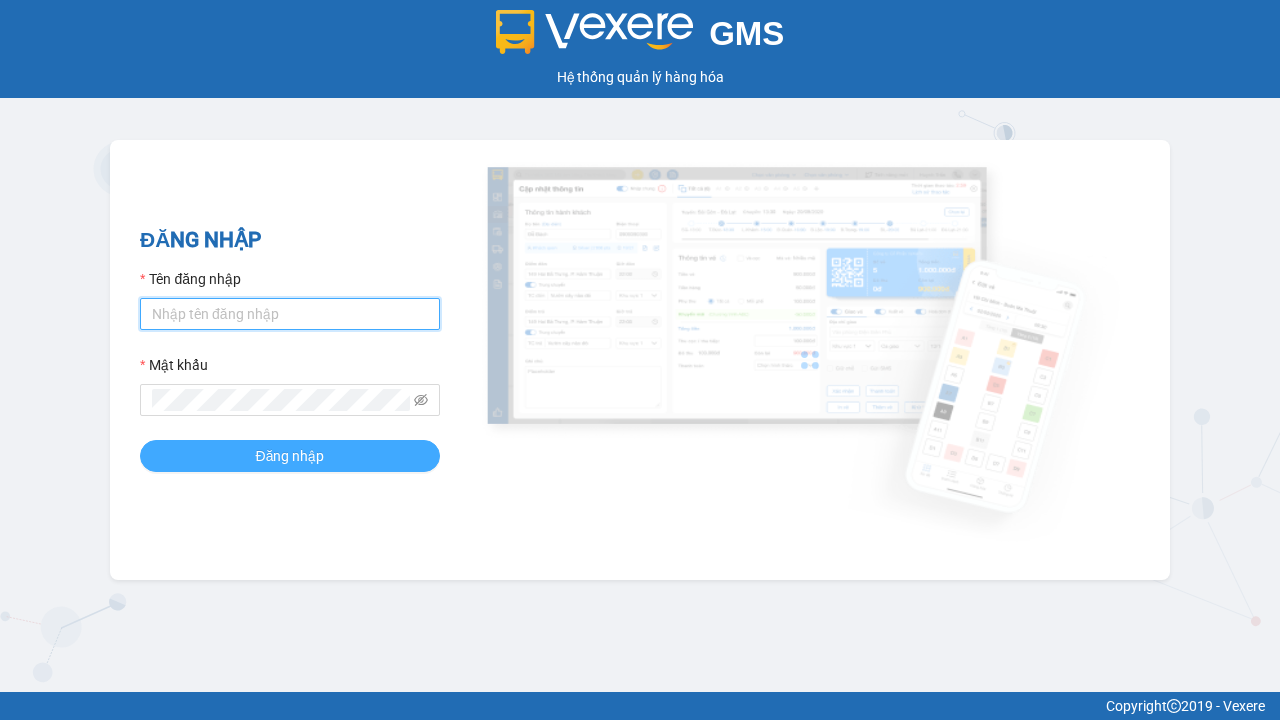click on "Tên đăng nhập" at bounding box center [290, 314] 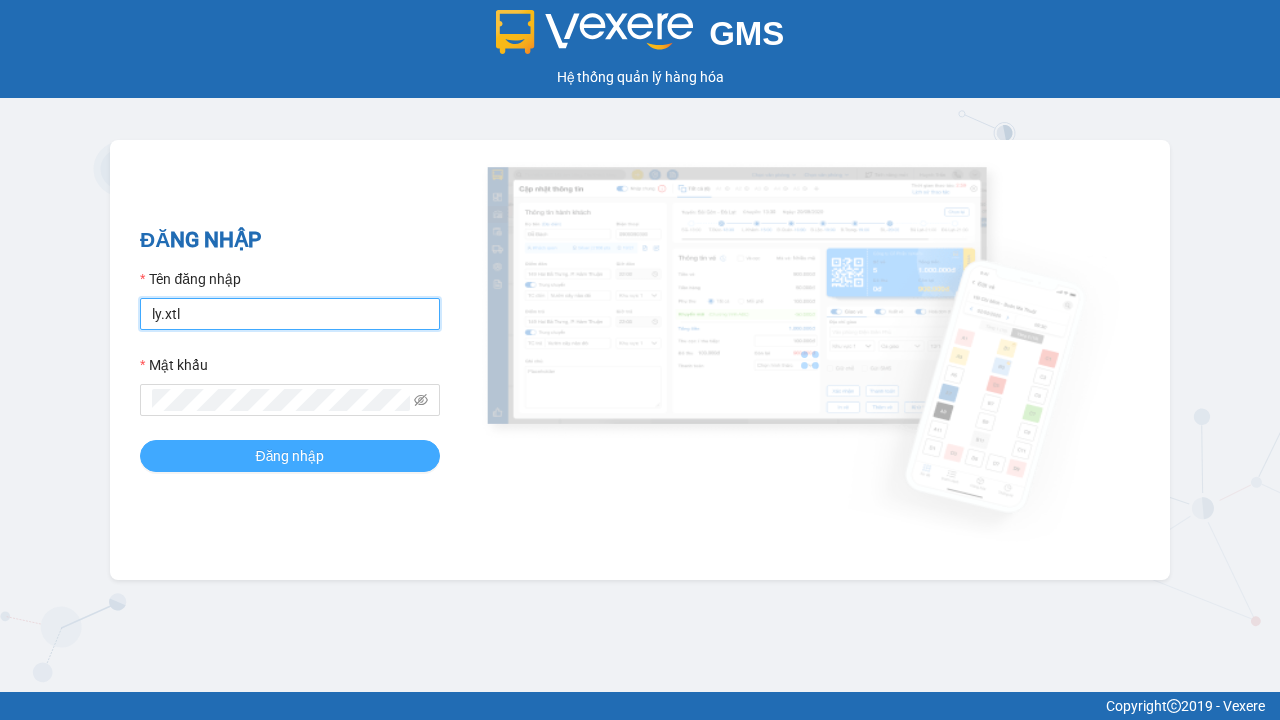 type on "ly.xtl" 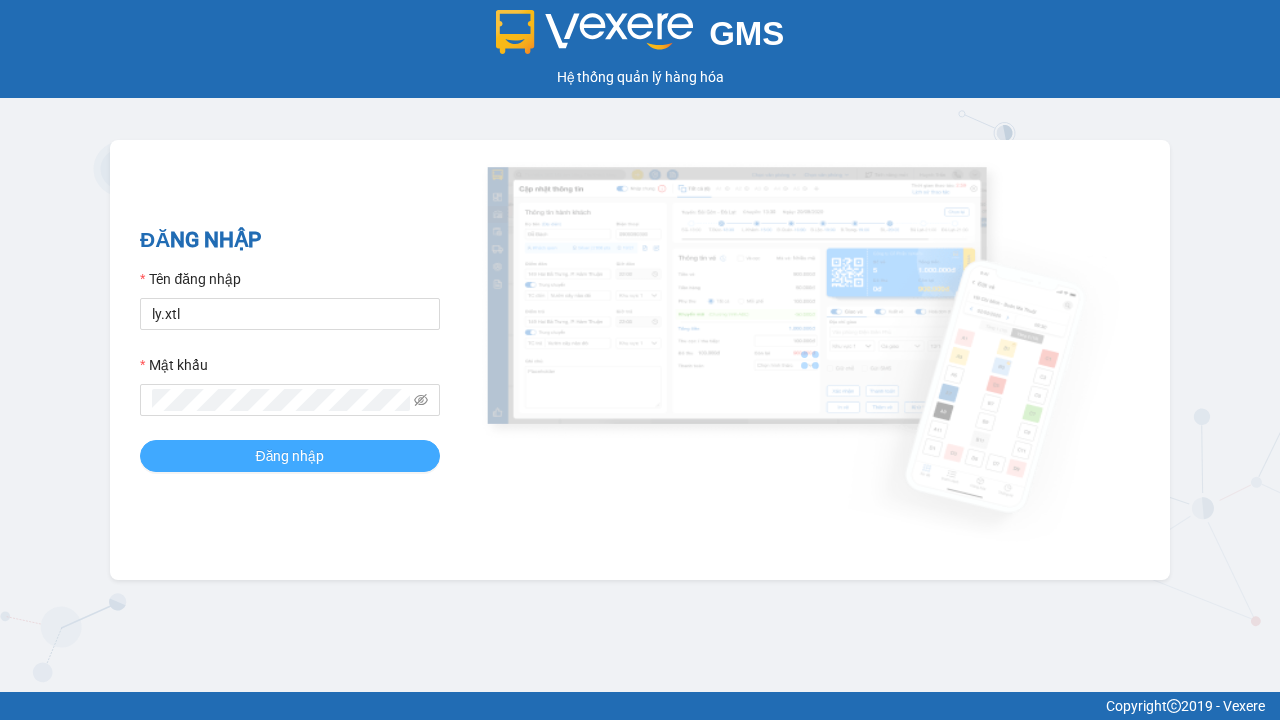 click on "Đăng nhập" at bounding box center (290, 456) 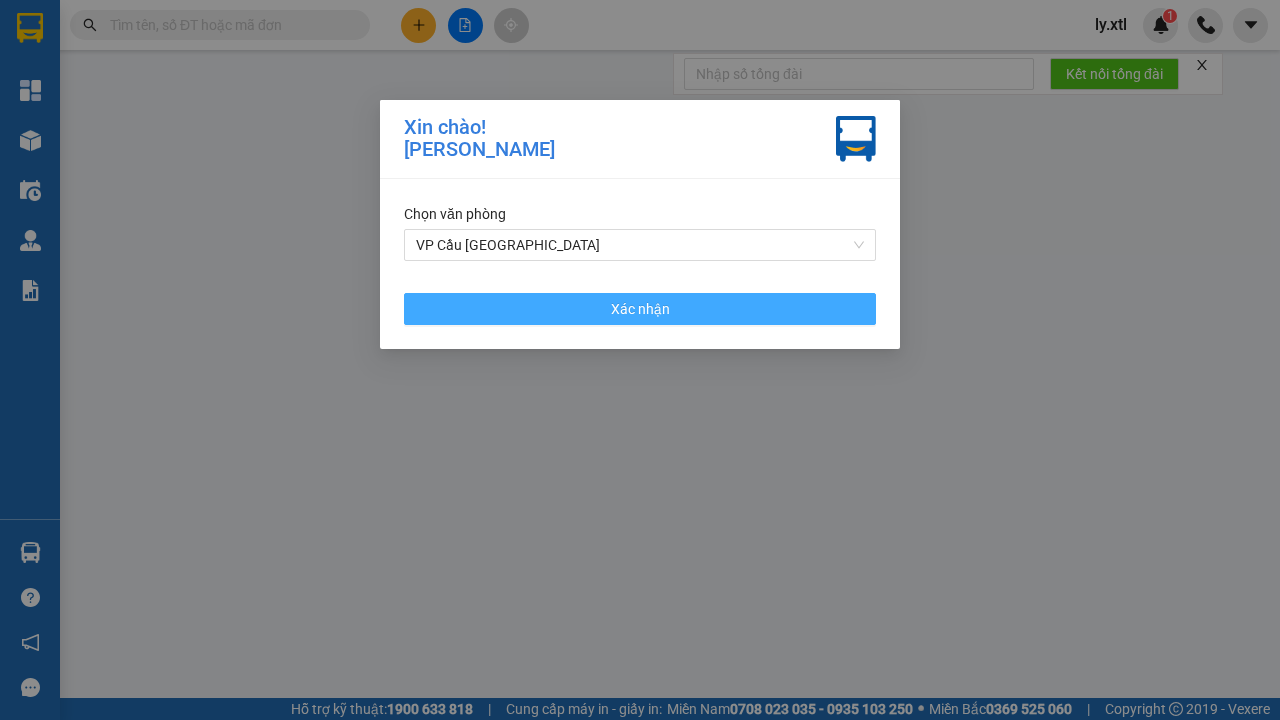 click on "VP Cầu [GEOGRAPHIC_DATA]" at bounding box center (640, 245) 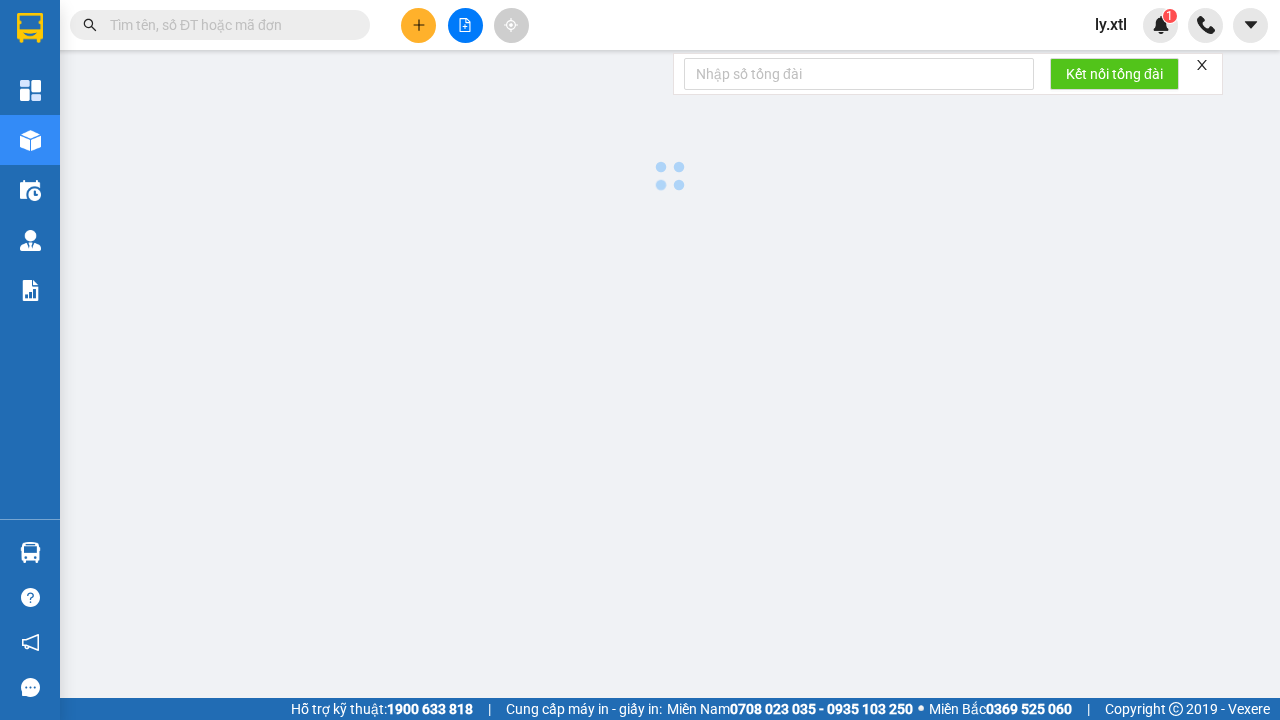 click 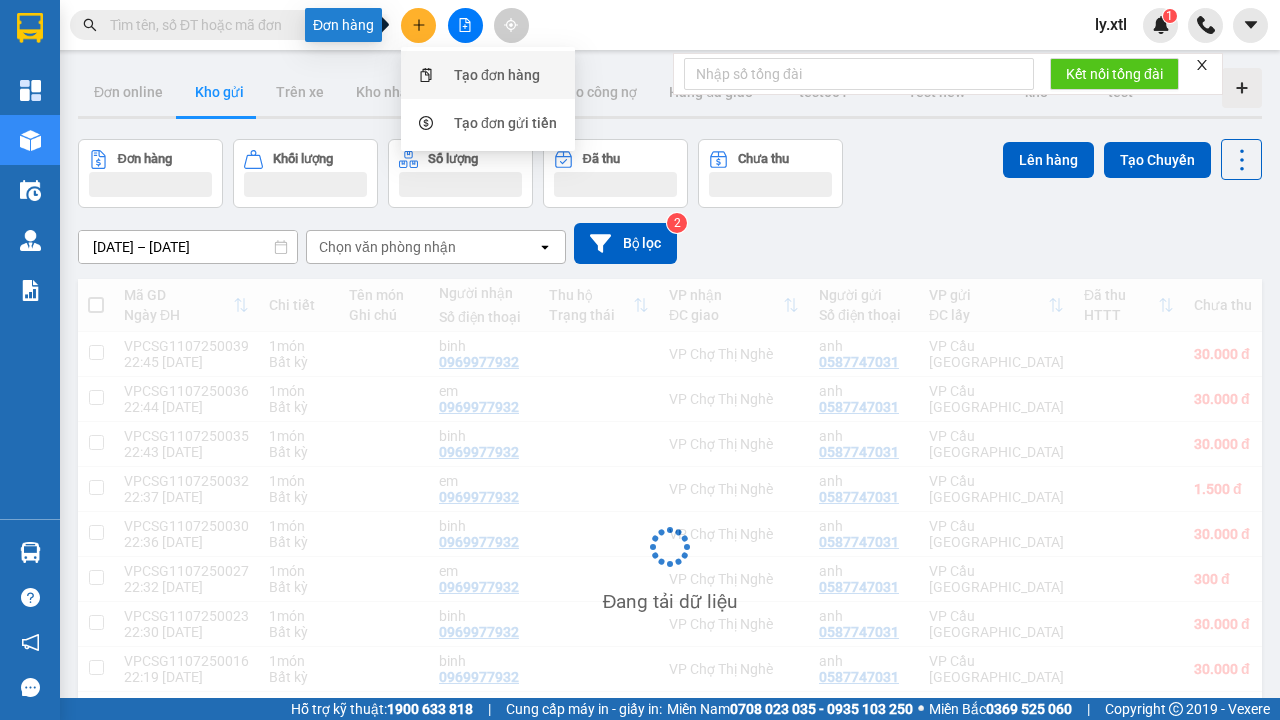 click on "Tạo đơn hàng" at bounding box center (497, 75) 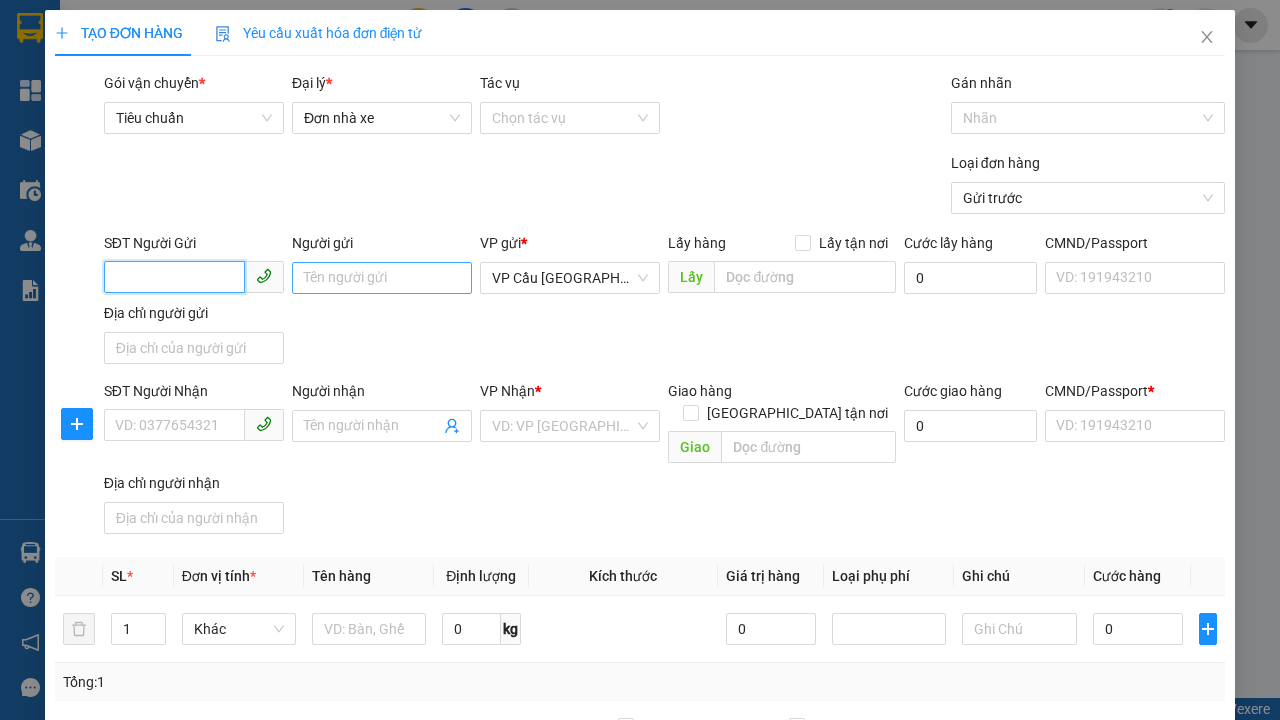 click on "SĐT Người Gửi" at bounding box center (174, 277) 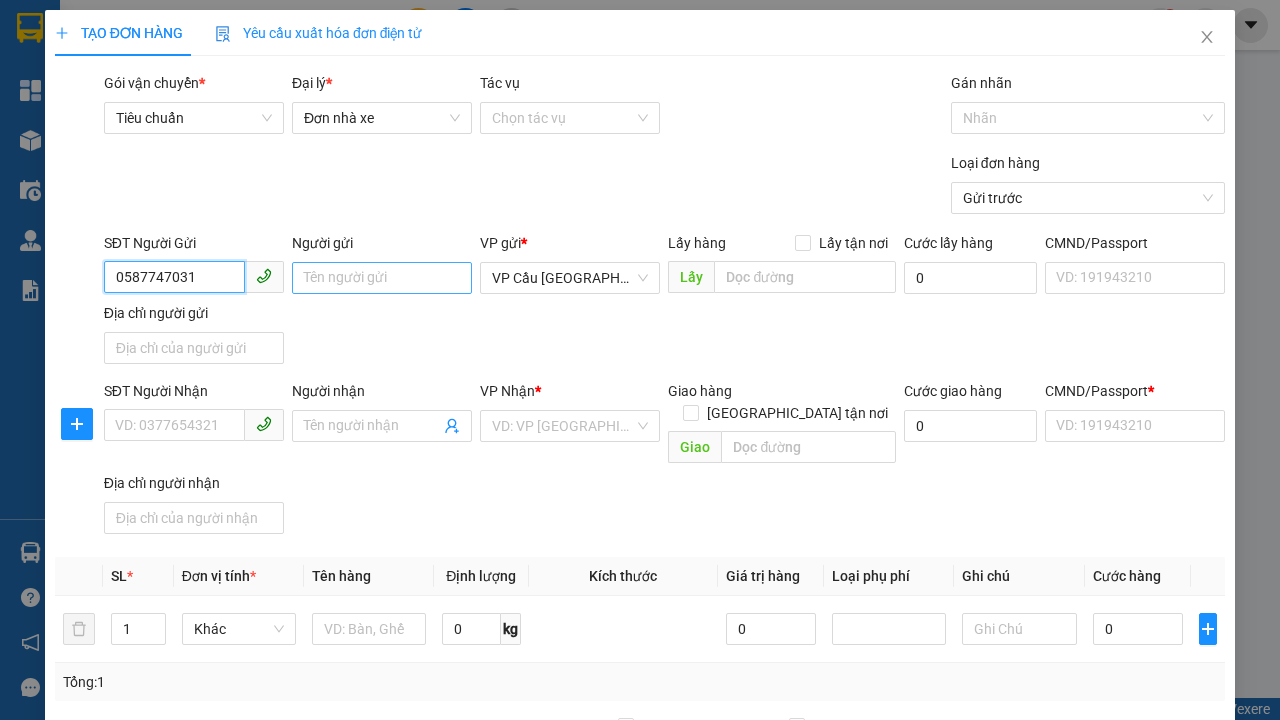 type on "0587747031" 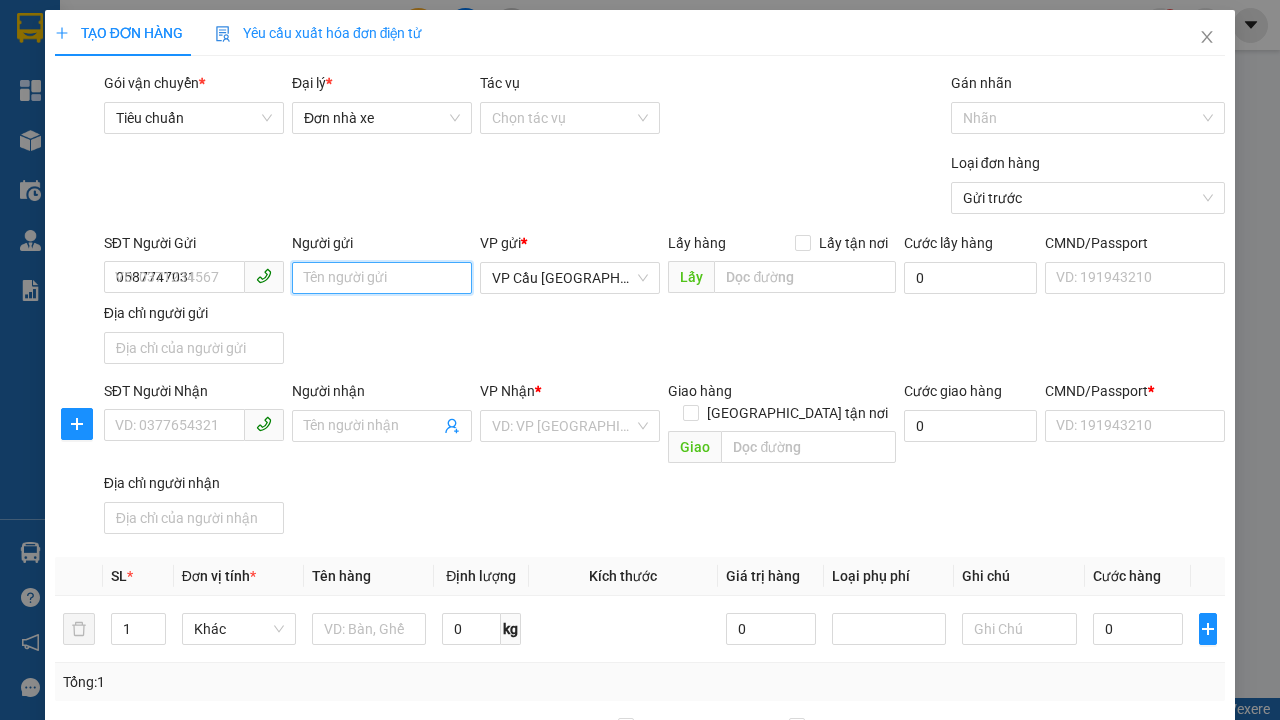 click on "Người gửi" at bounding box center (382, 278) 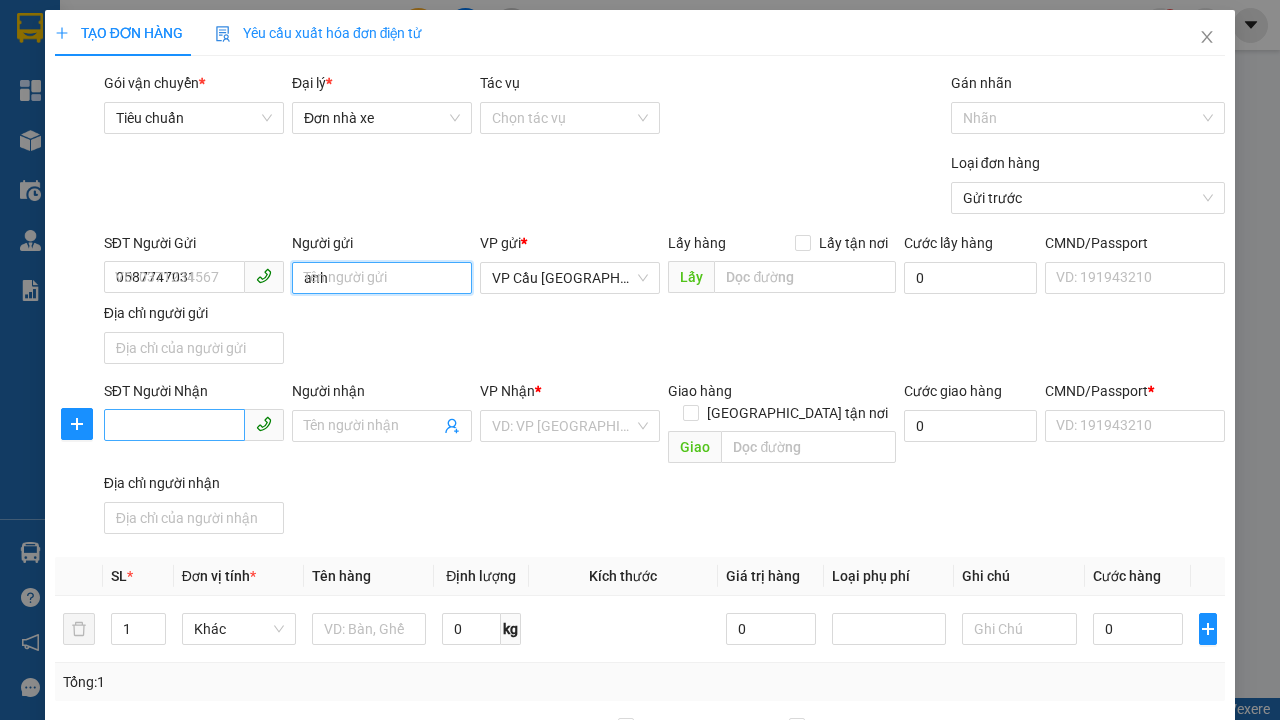click on "VP Cầu [GEOGRAPHIC_DATA]" at bounding box center (570, 278) 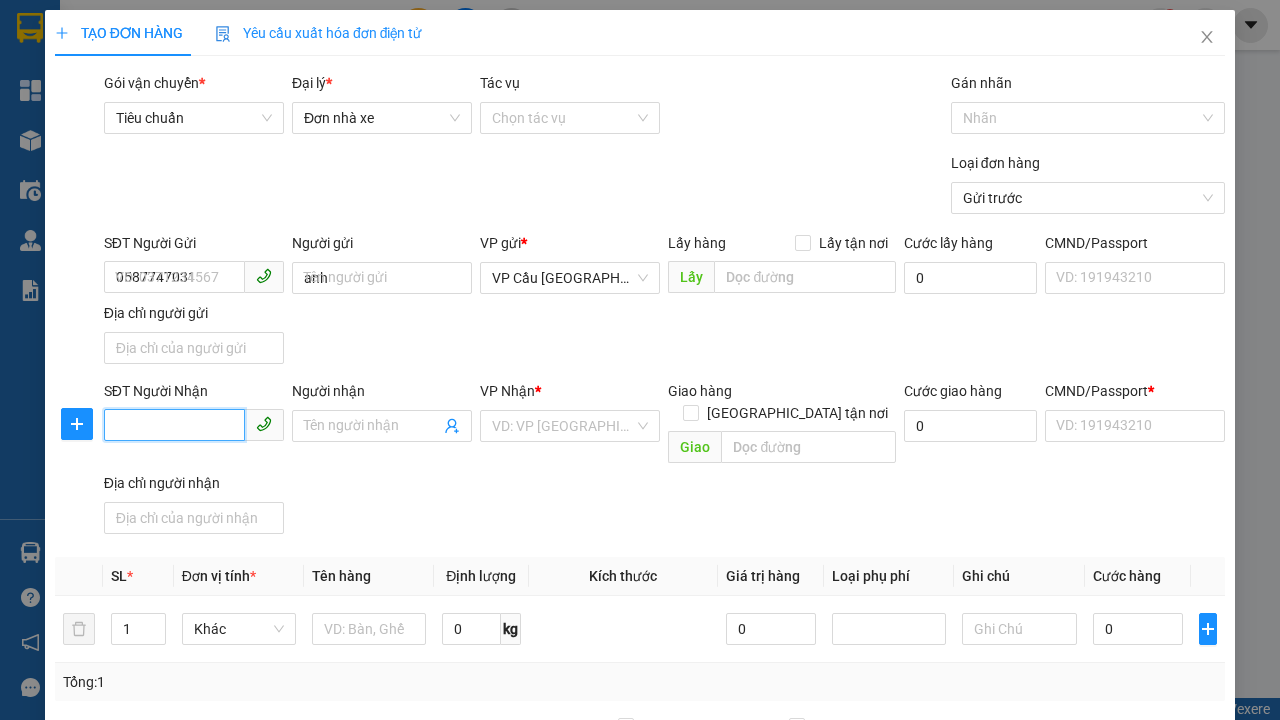 click on "SĐT Người Nhận" at bounding box center [174, 425] 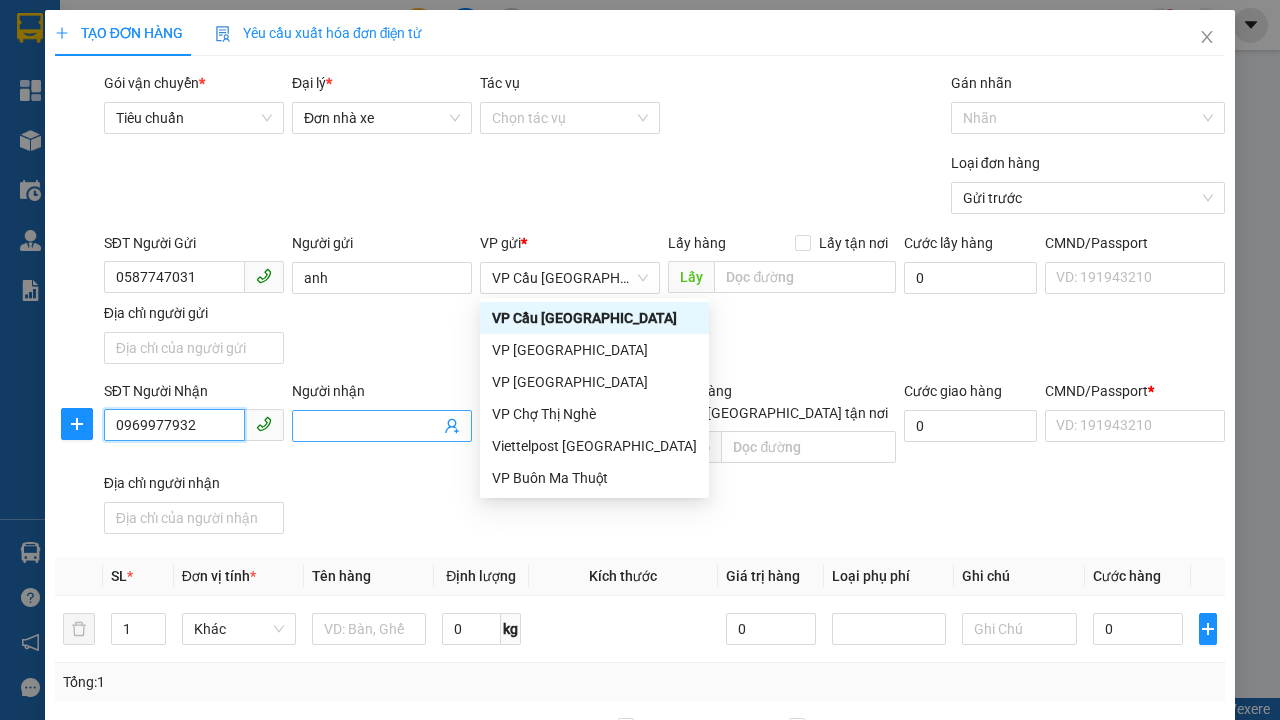 type on "0969977932" 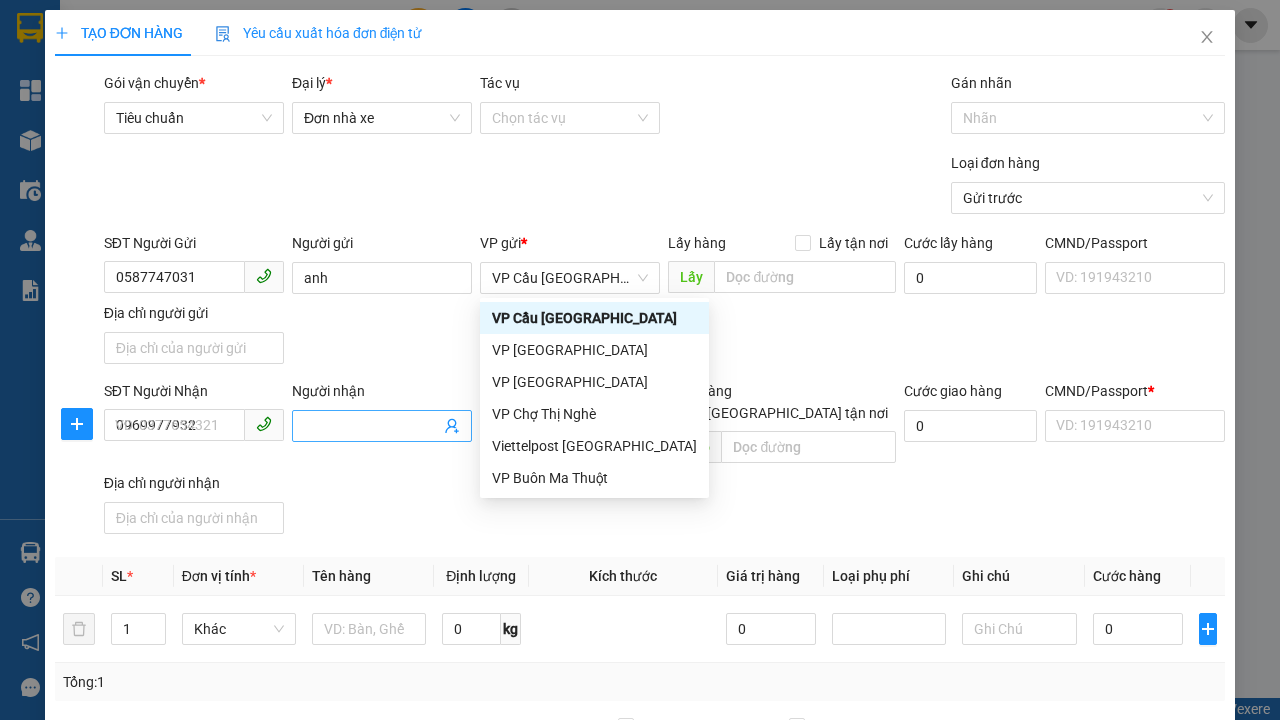 click on "Người nhận" at bounding box center (372, 426) 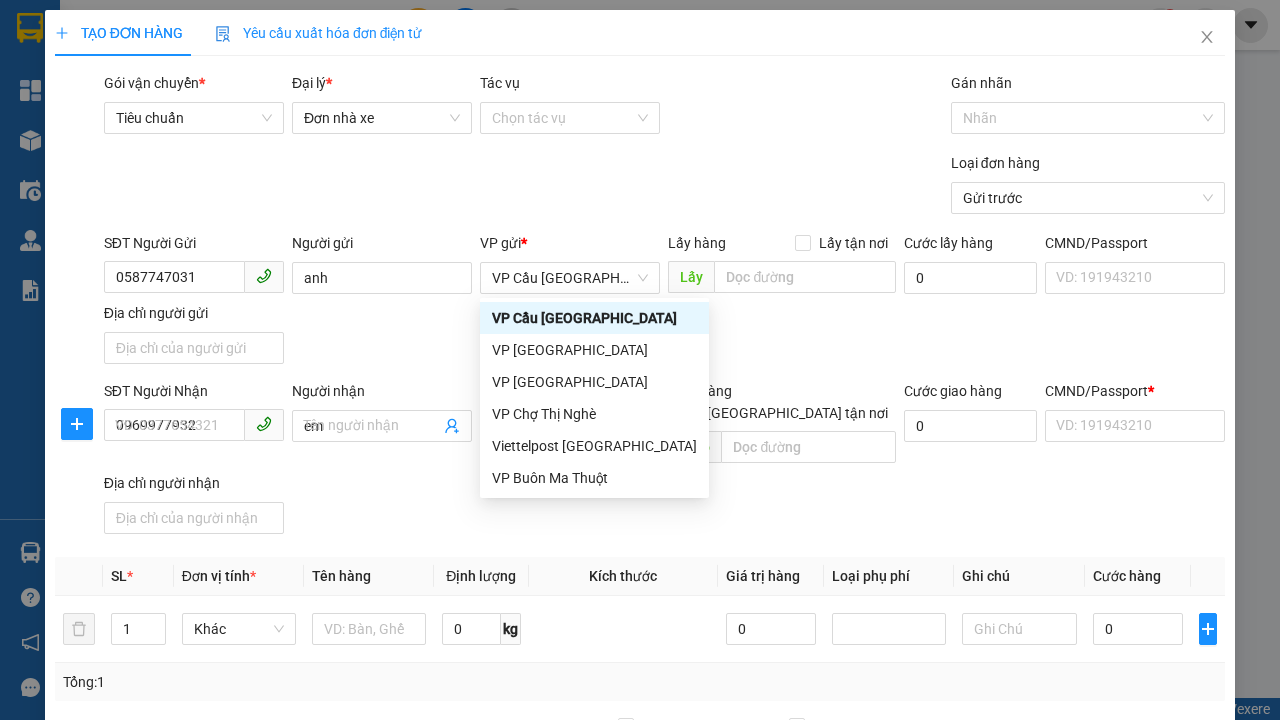 type on "em" 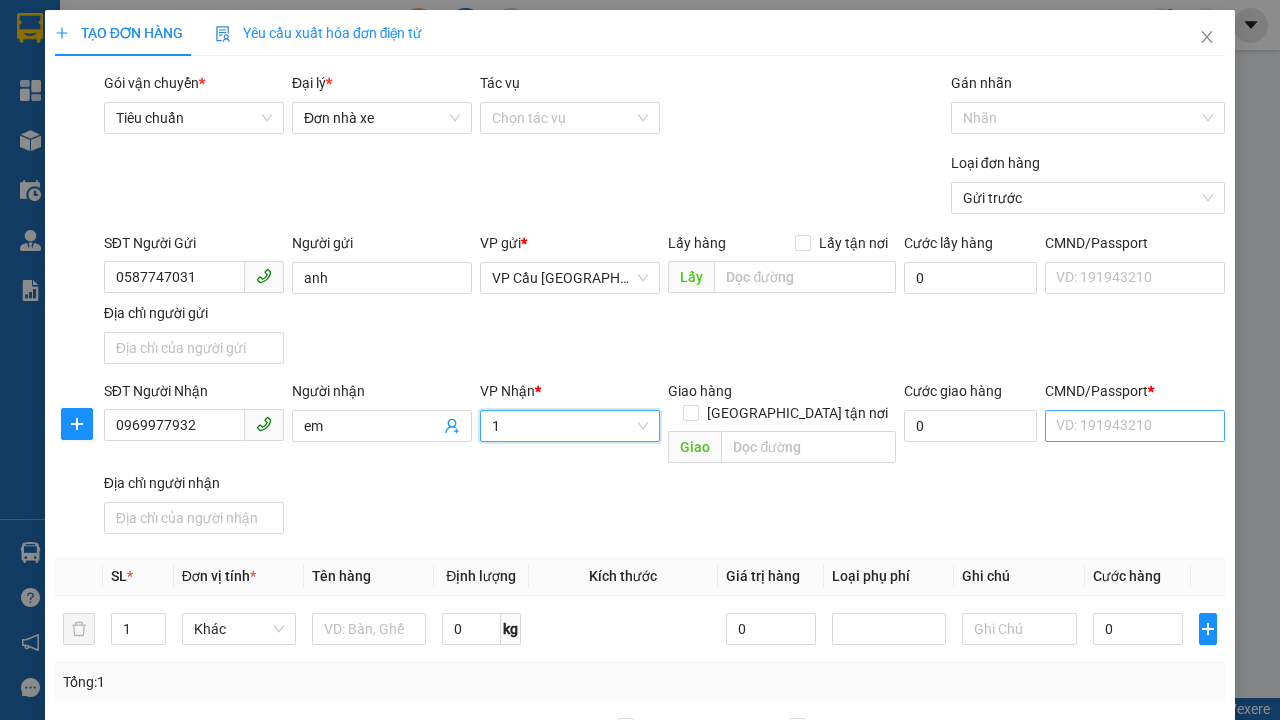 type on "1" 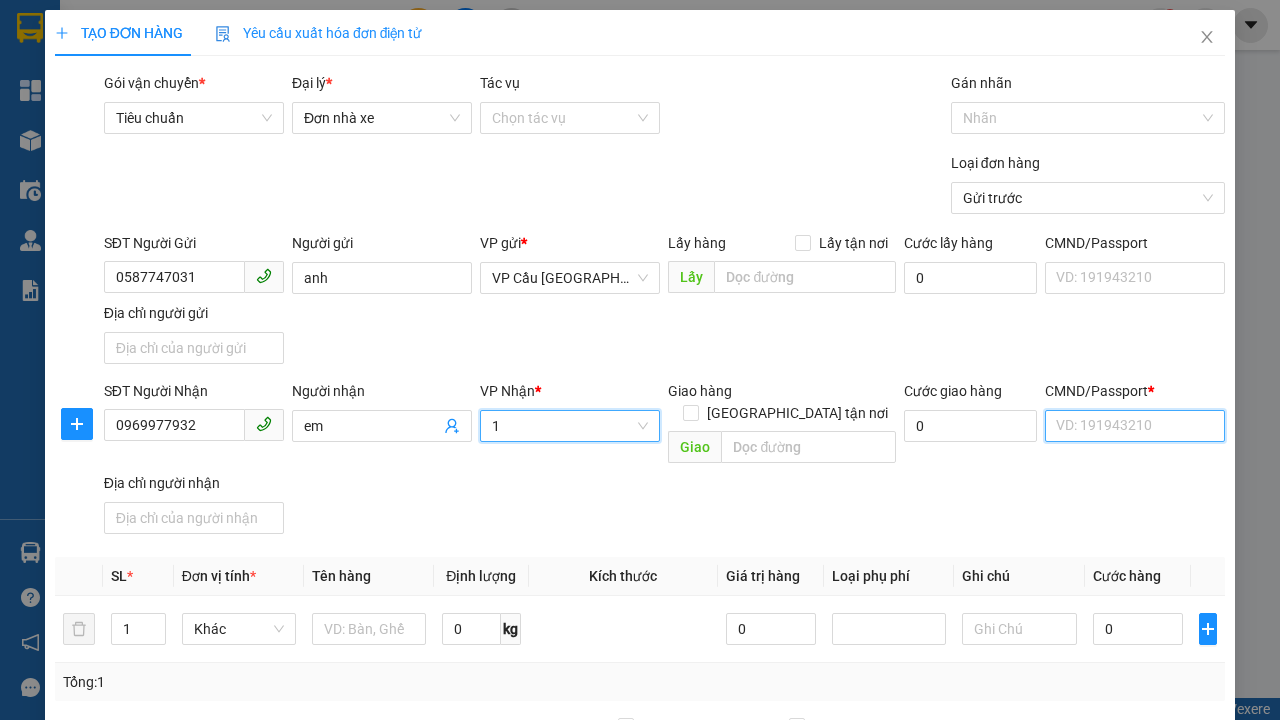 click on "CMND/Passport  *" at bounding box center [1135, 426] 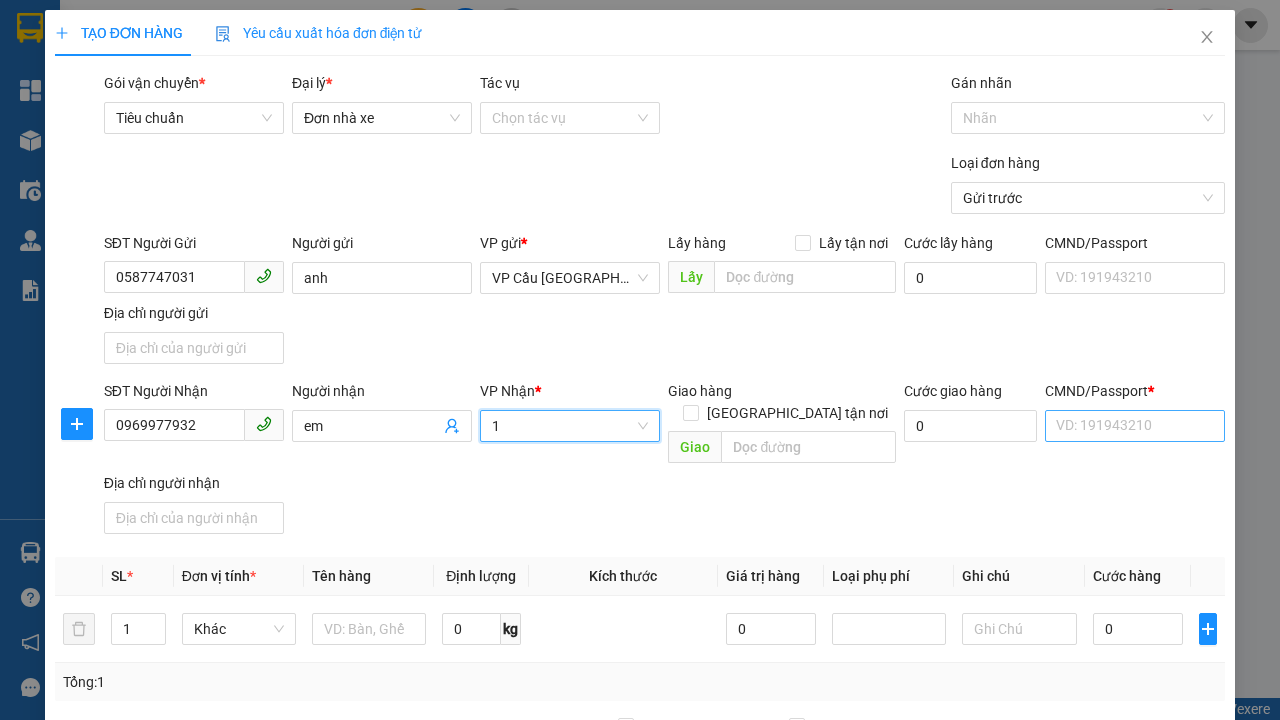 click on "SĐT Người Gửi 0587747031 Người gửi anh VP gửi  * VP Cầu [GEOGRAPHIC_DATA] Lấy hàng Lấy tận nơi Lấy Cước lấy hàng 0 CMND/Passport VD: [PASSPORT] Địa chỉ người gửi" at bounding box center [664, 302] 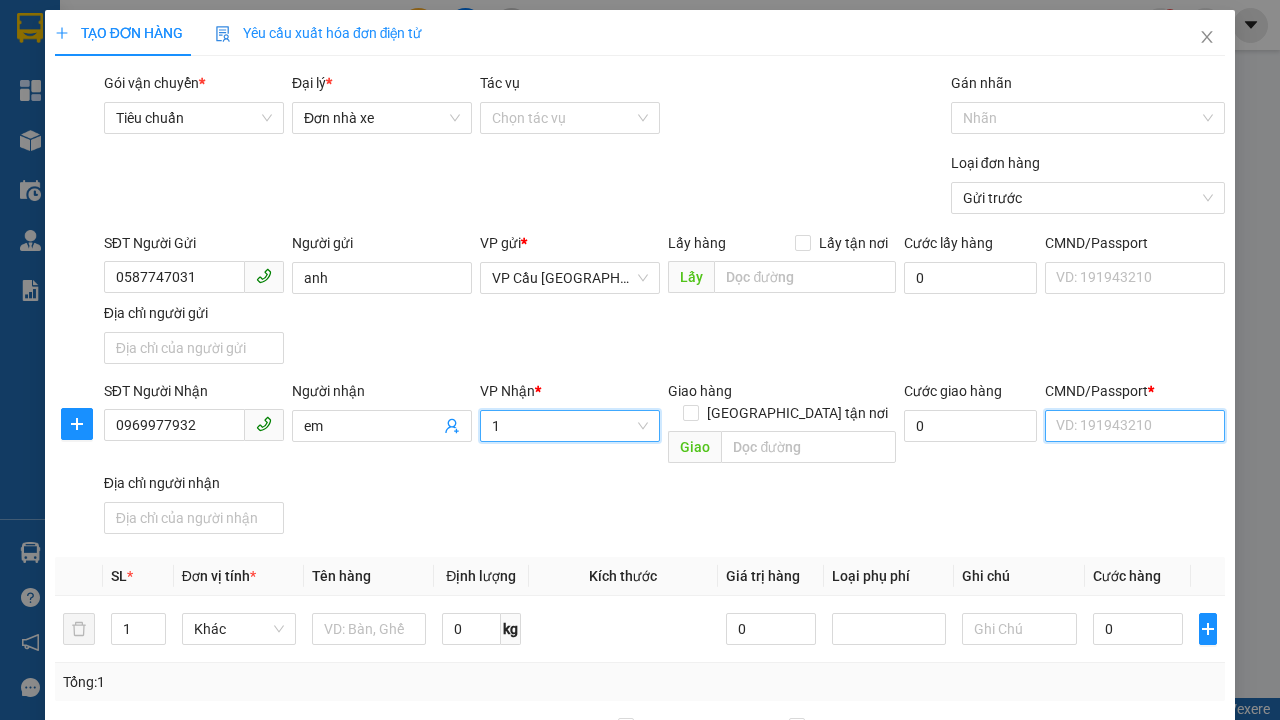 click on "CMND/Passport  *" at bounding box center (1135, 426) 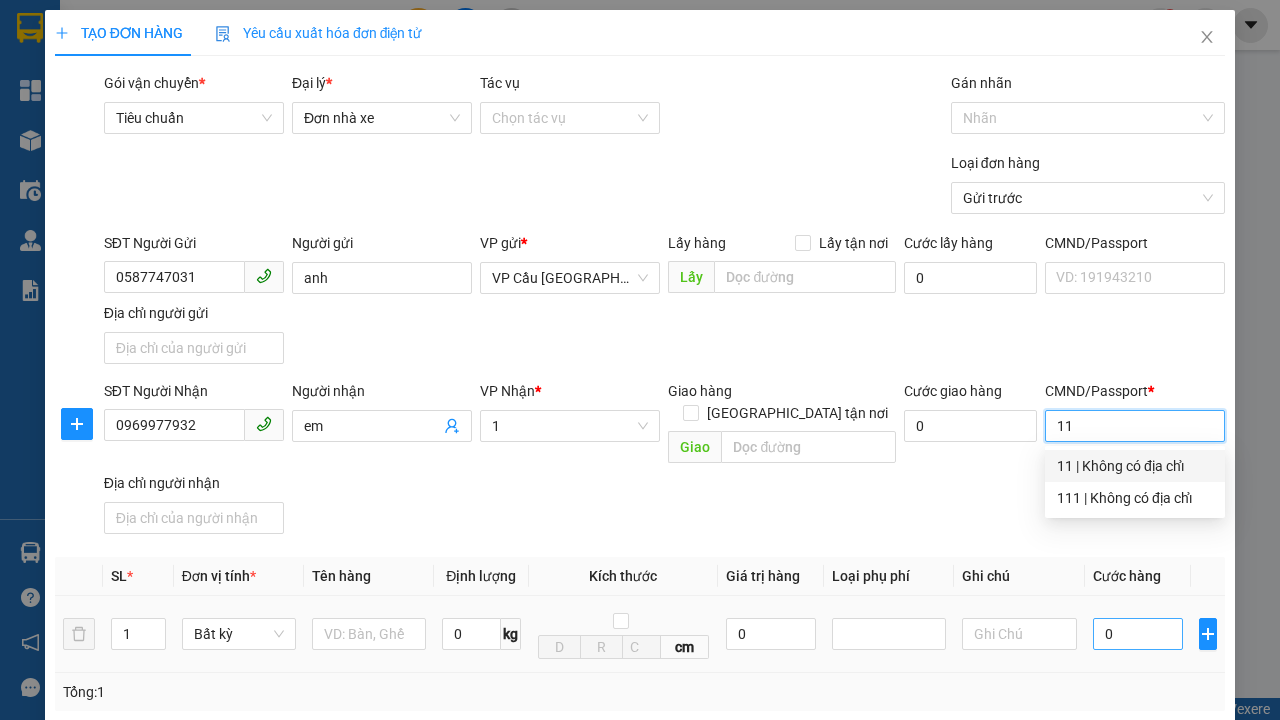 type on "11" 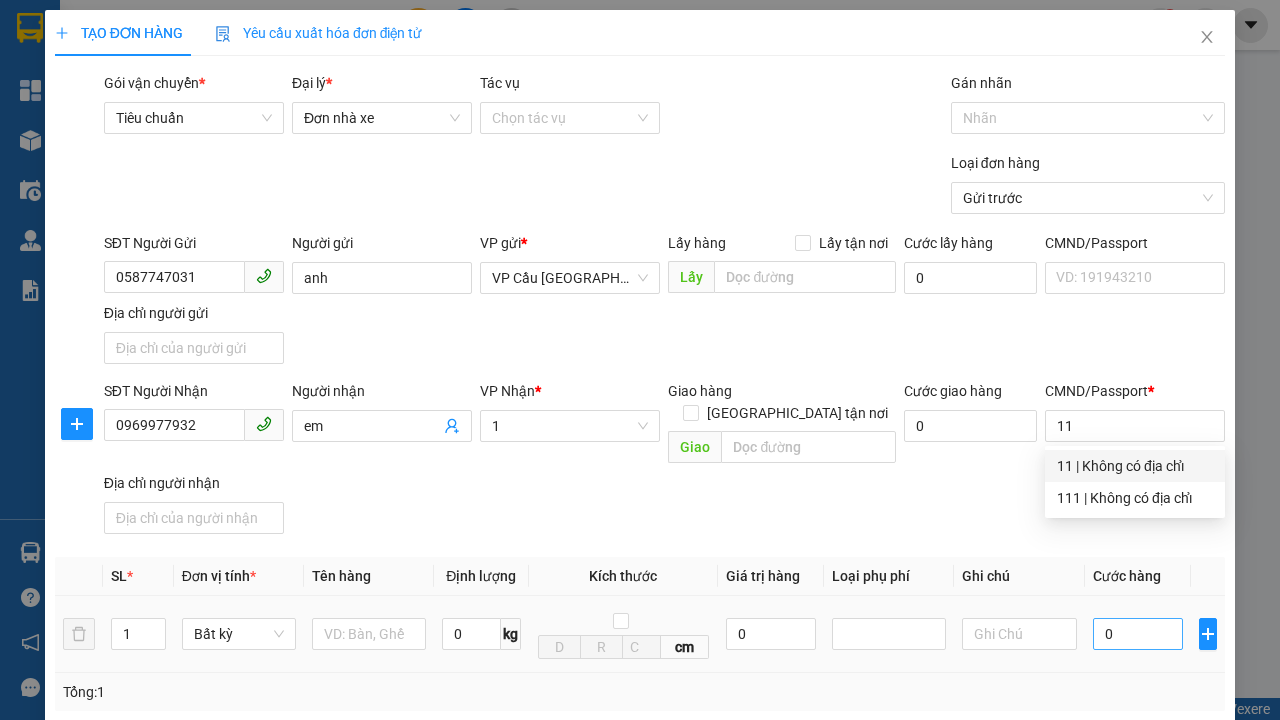 click on "SĐT Người Nhận 0969977932 Người nhận em VP Nhận  * 1 Giao hàng [GEOGRAPHIC_DATA] tận nơi Giao Cước giao hàng 0 CMND/Passport  * 11 Địa chỉ người nhận" at bounding box center (664, 461) 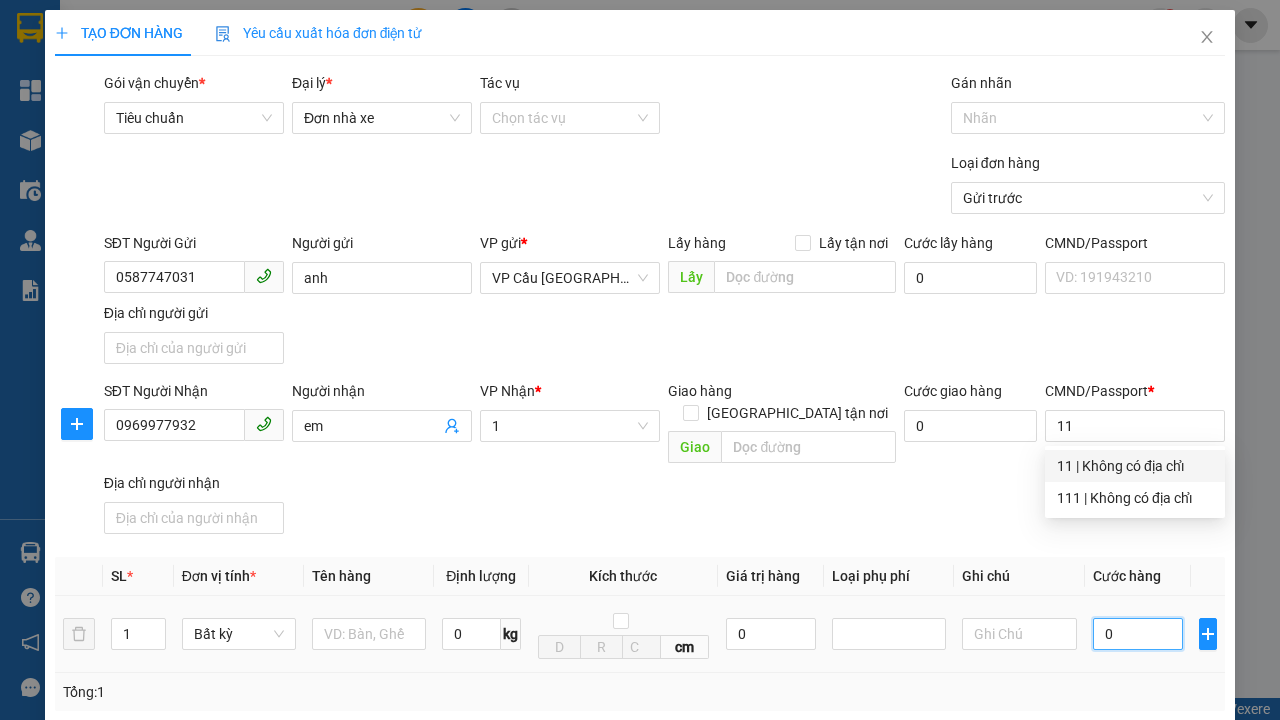 click on "0" at bounding box center (1138, 634) 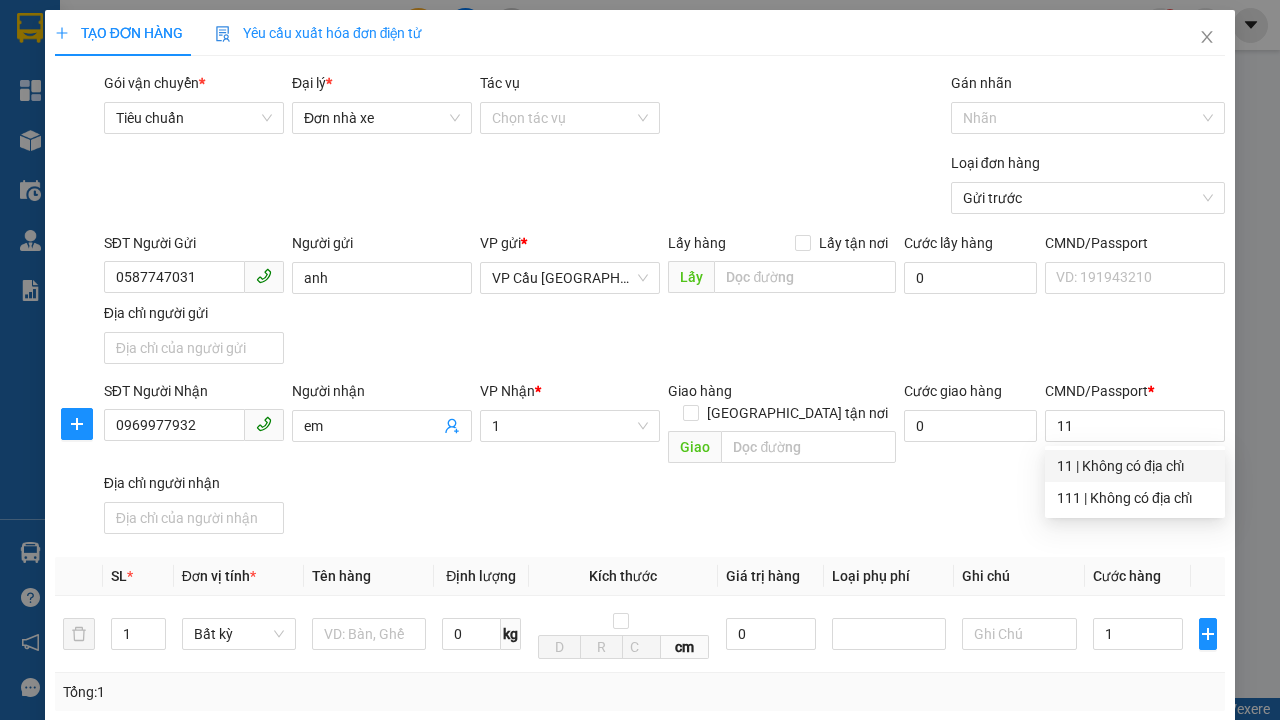 click on "Ghi chú" at bounding box center (1019, 576) 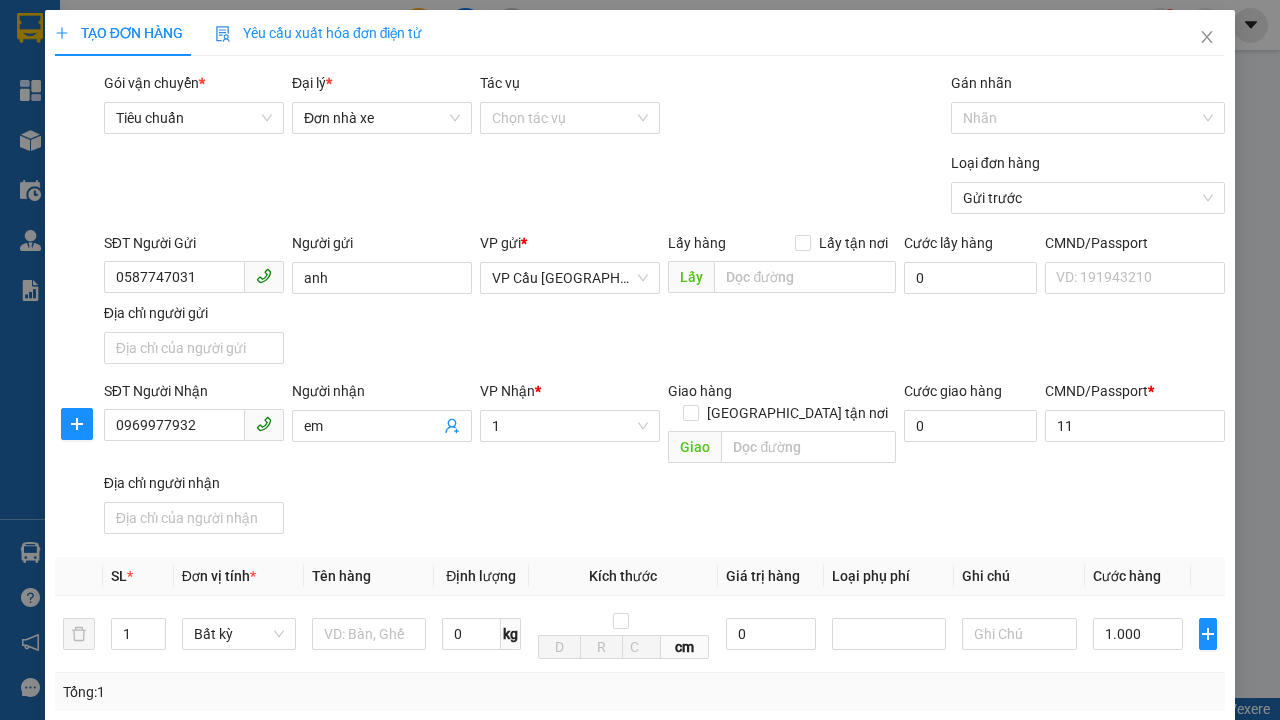 type on "300" 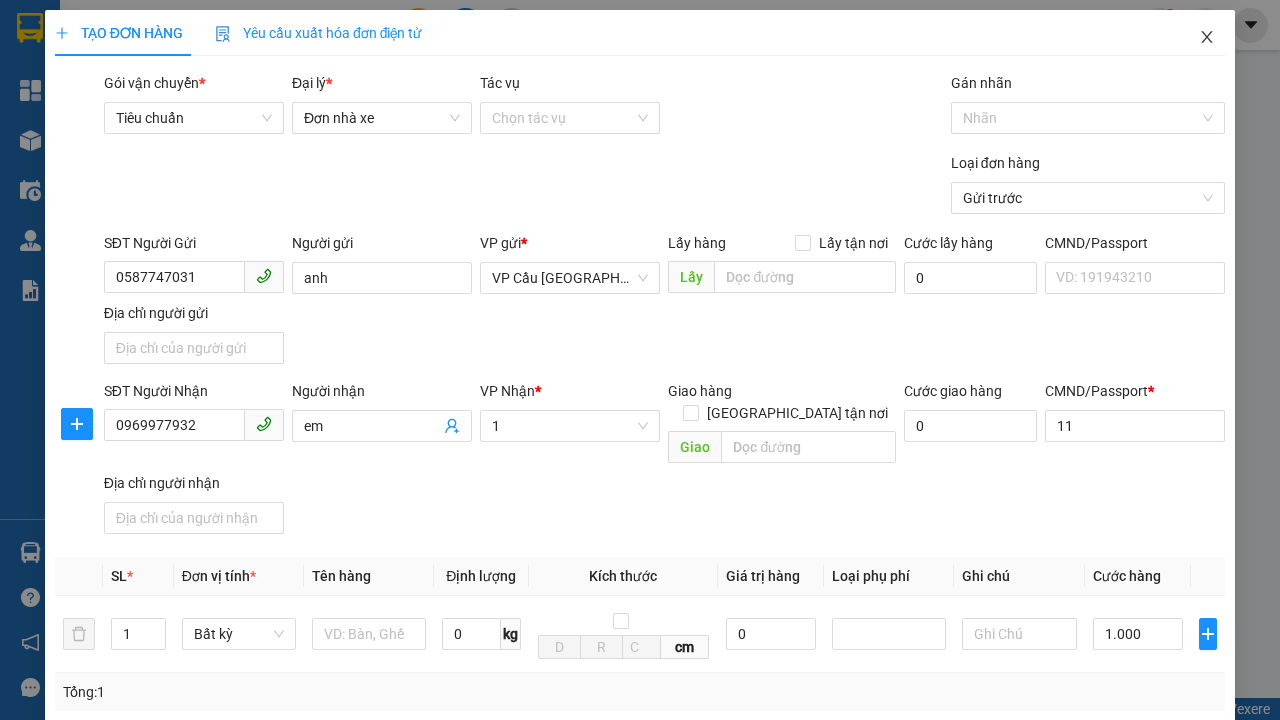 click 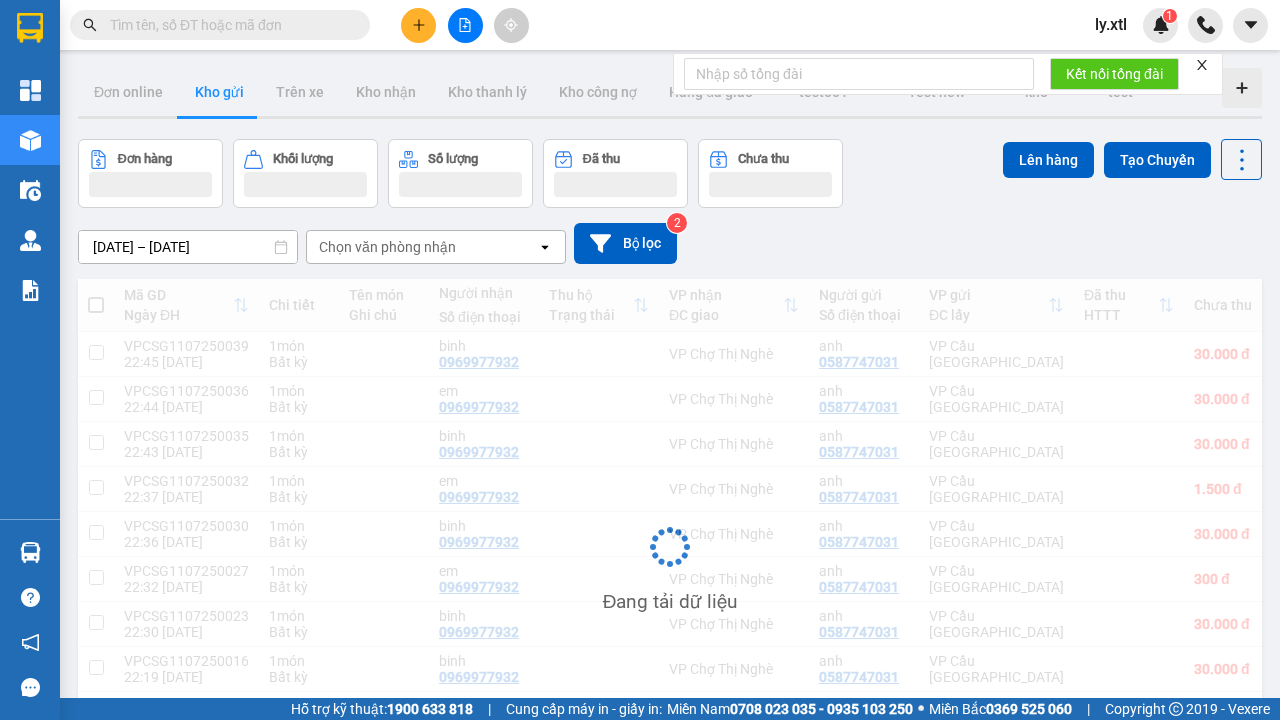 scroll, scrollTop: 3, scrollLeft: 0, axis: vertical 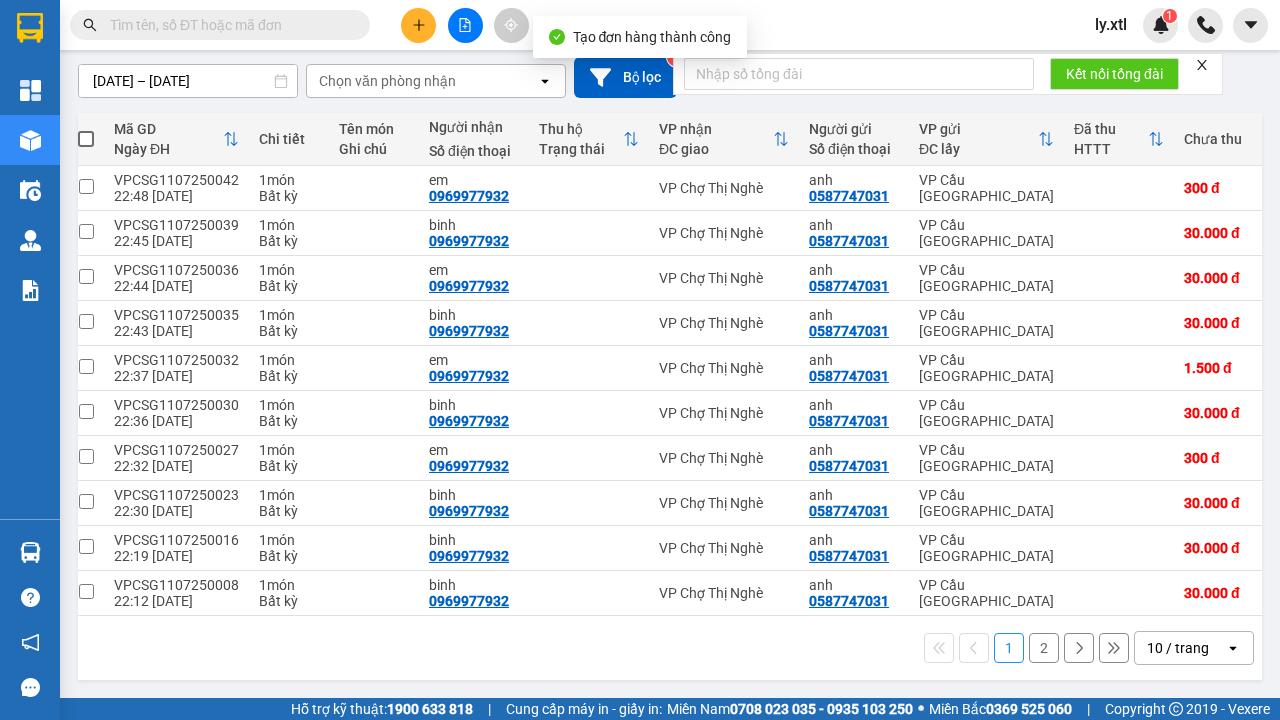 click at bounding box center (86, 186) 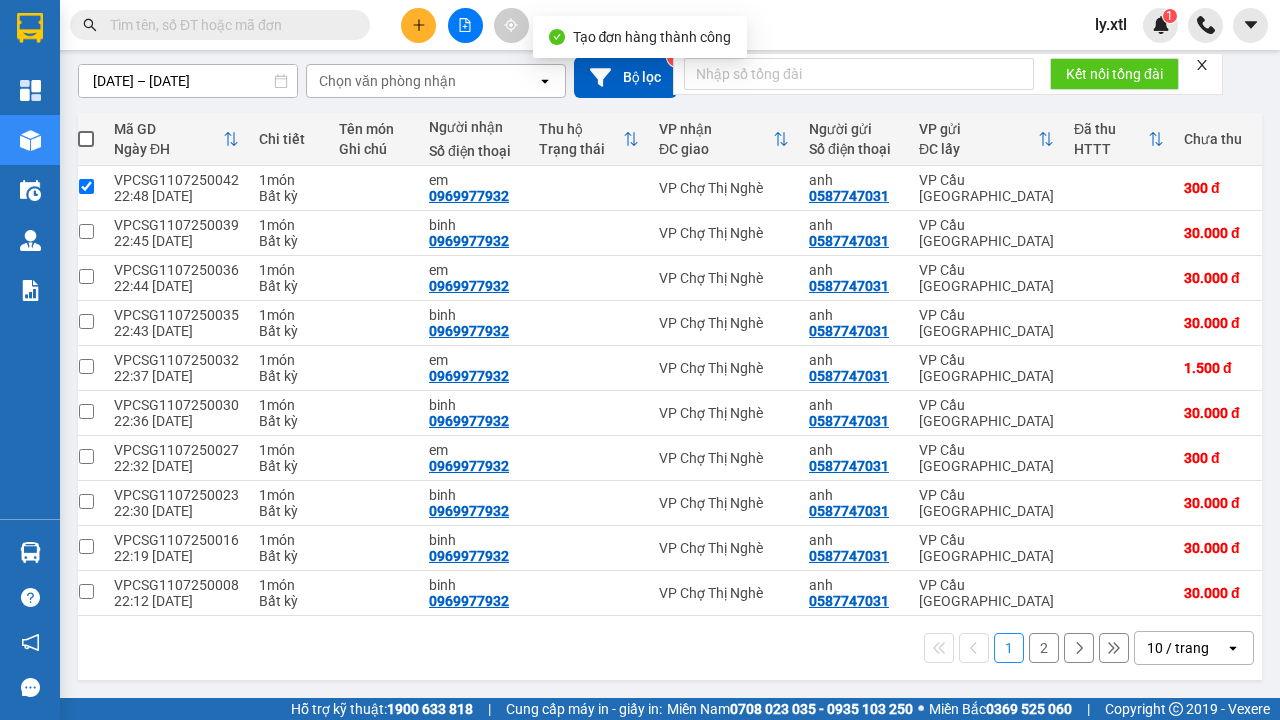 checkbox on "true" 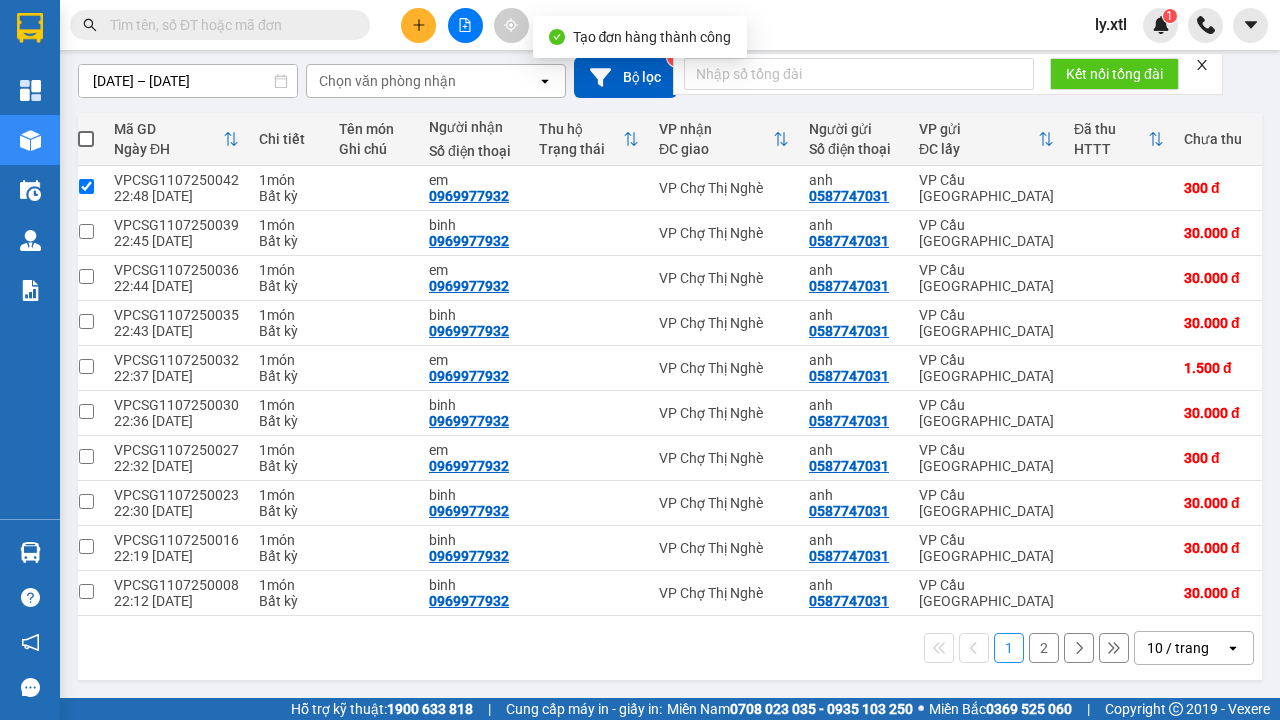 click on "Lên hàng" at bounding box center [1048, -9] 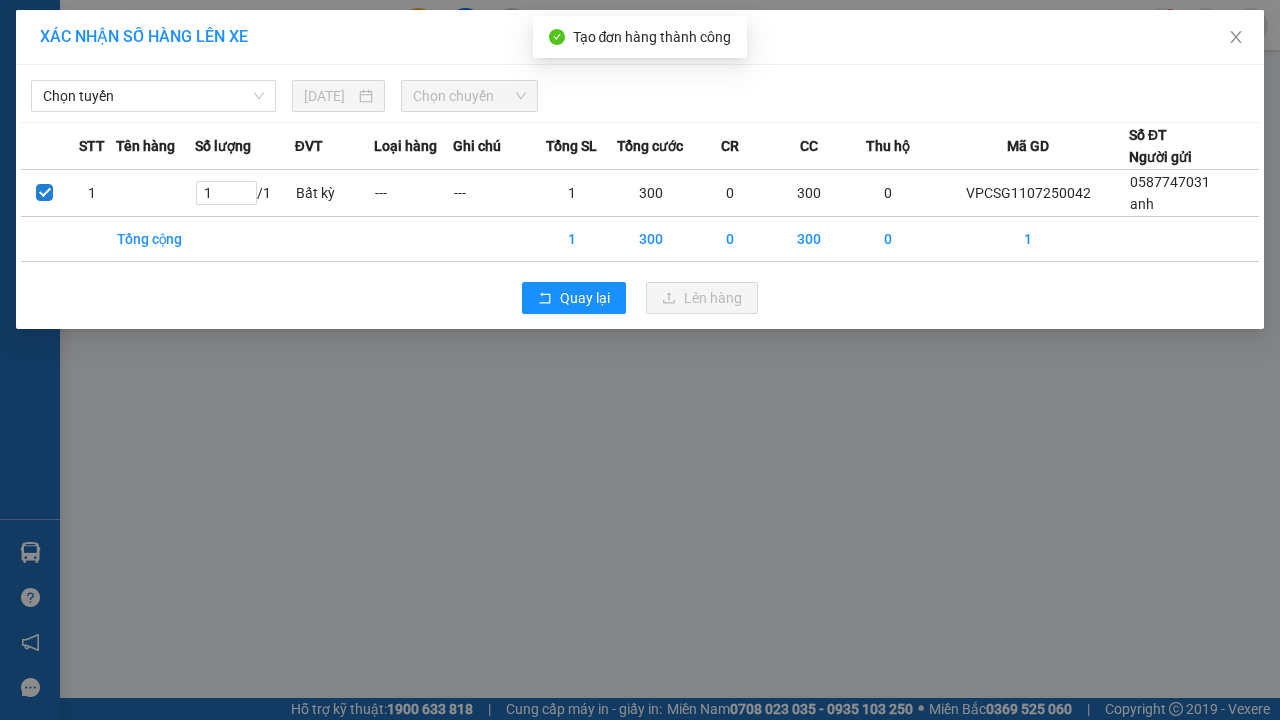 click on "Chọn tuyến" at bounding box center [153, 96] 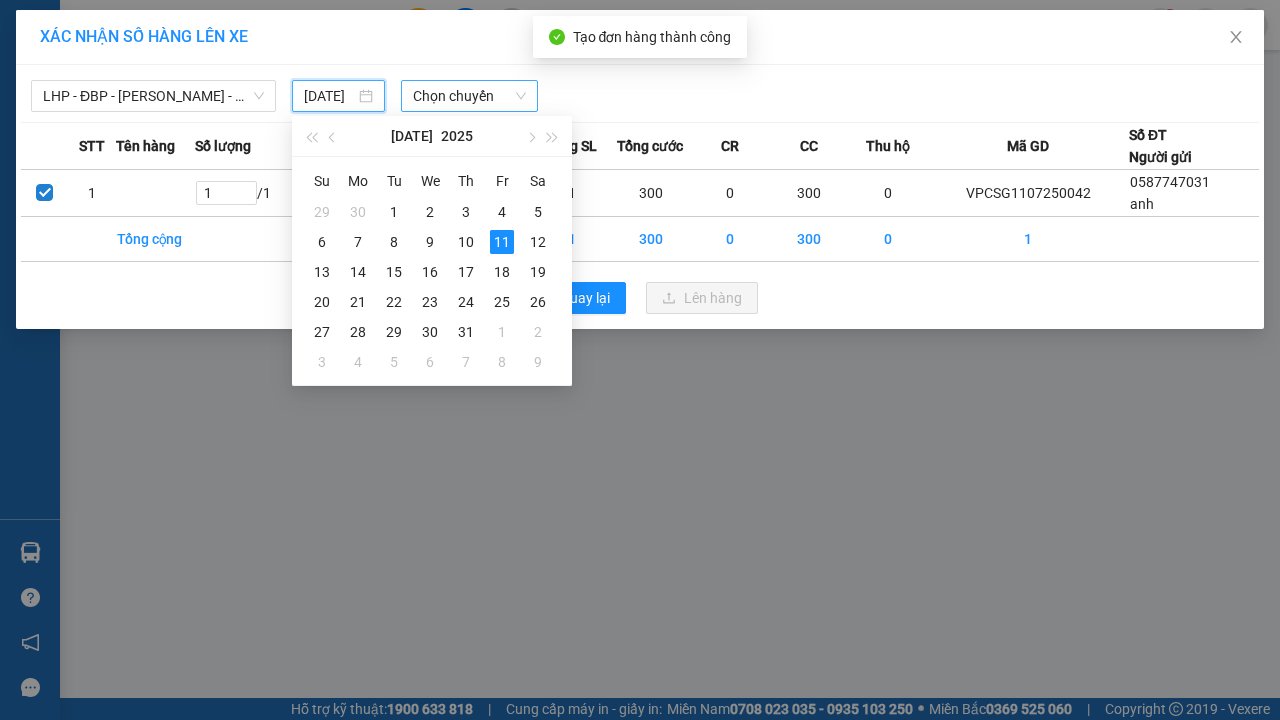 click on "11" at bounding box center [502, 242] 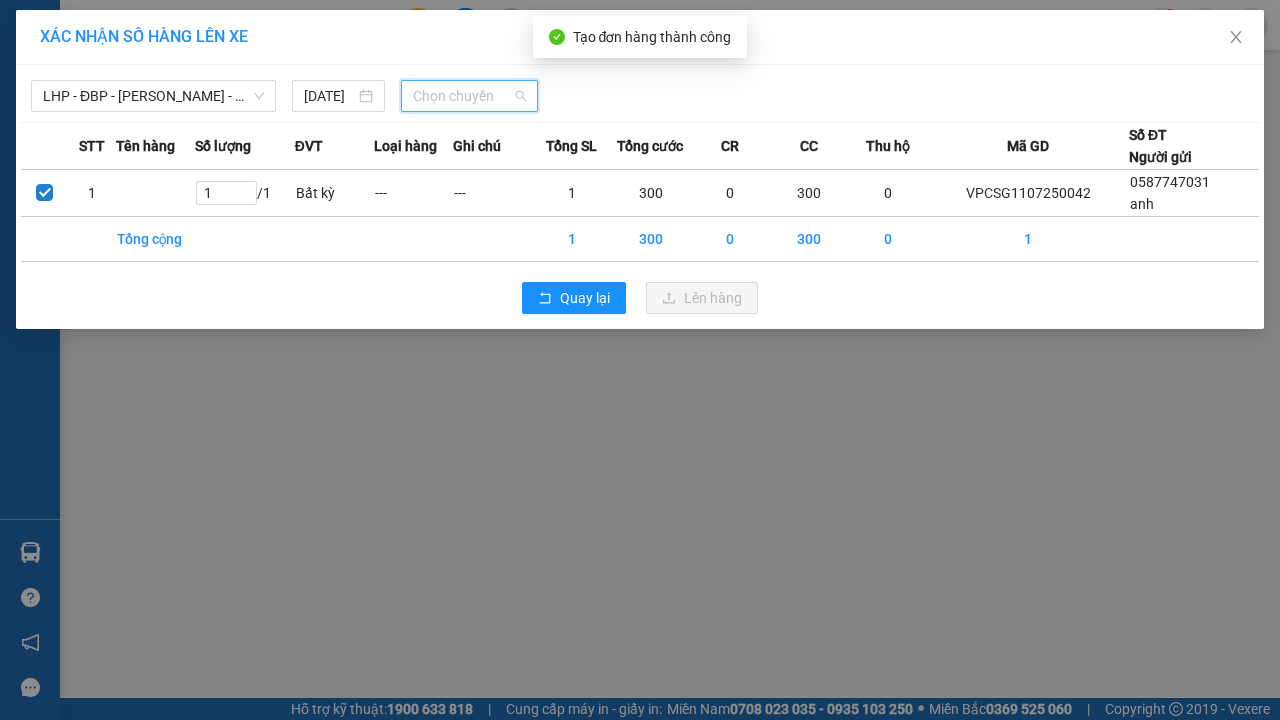 click on "00:00     - 11B-111.11" at bounding box center (491, 168) 